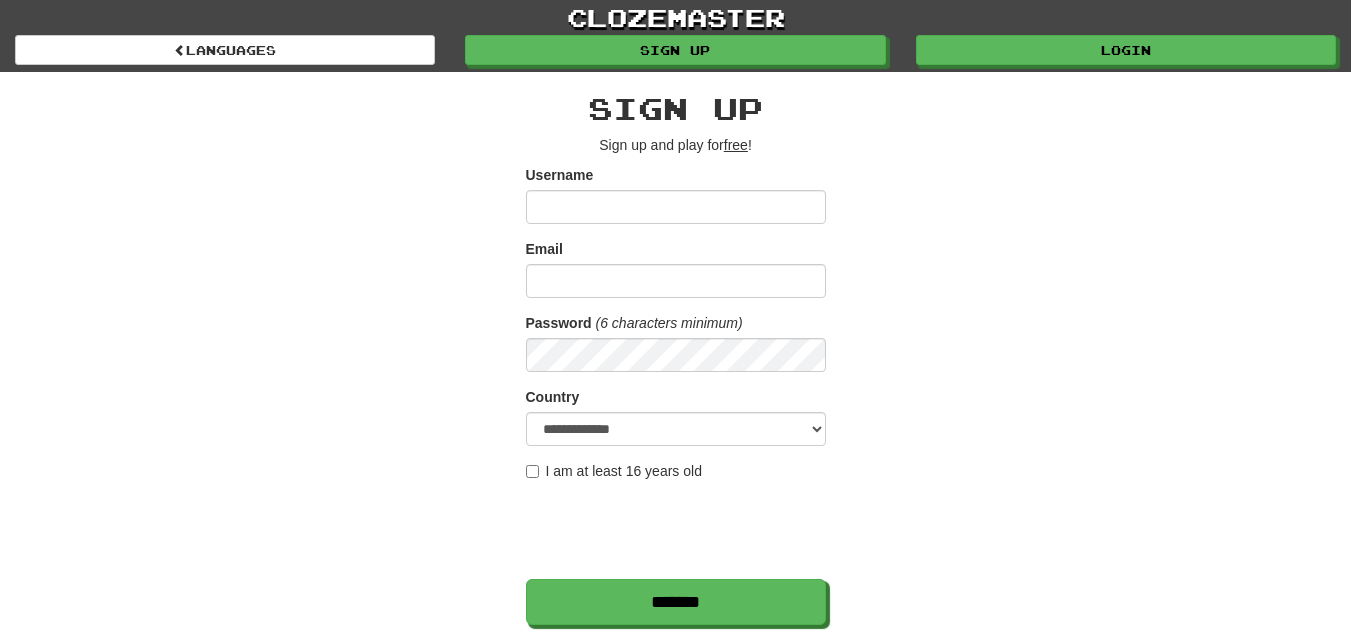 scroll, scrollTop: 0, scrollLeft: 0, axis: both 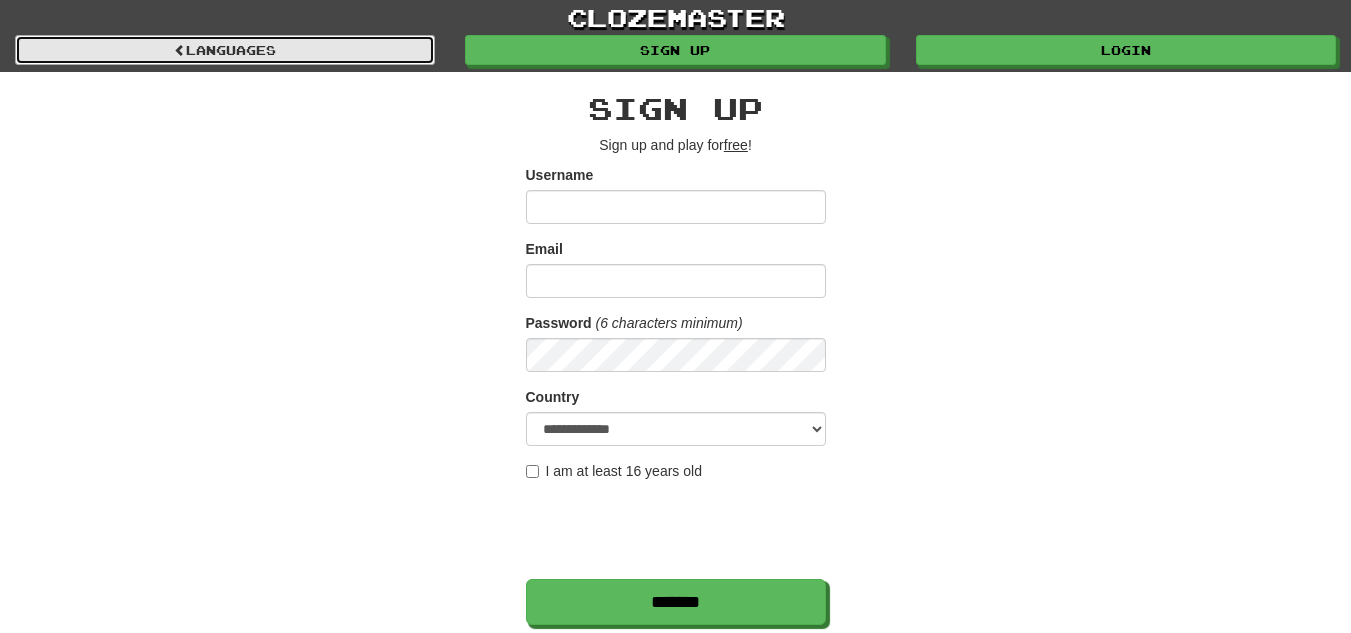 click on "Languages" at bounding box center (225, 50) 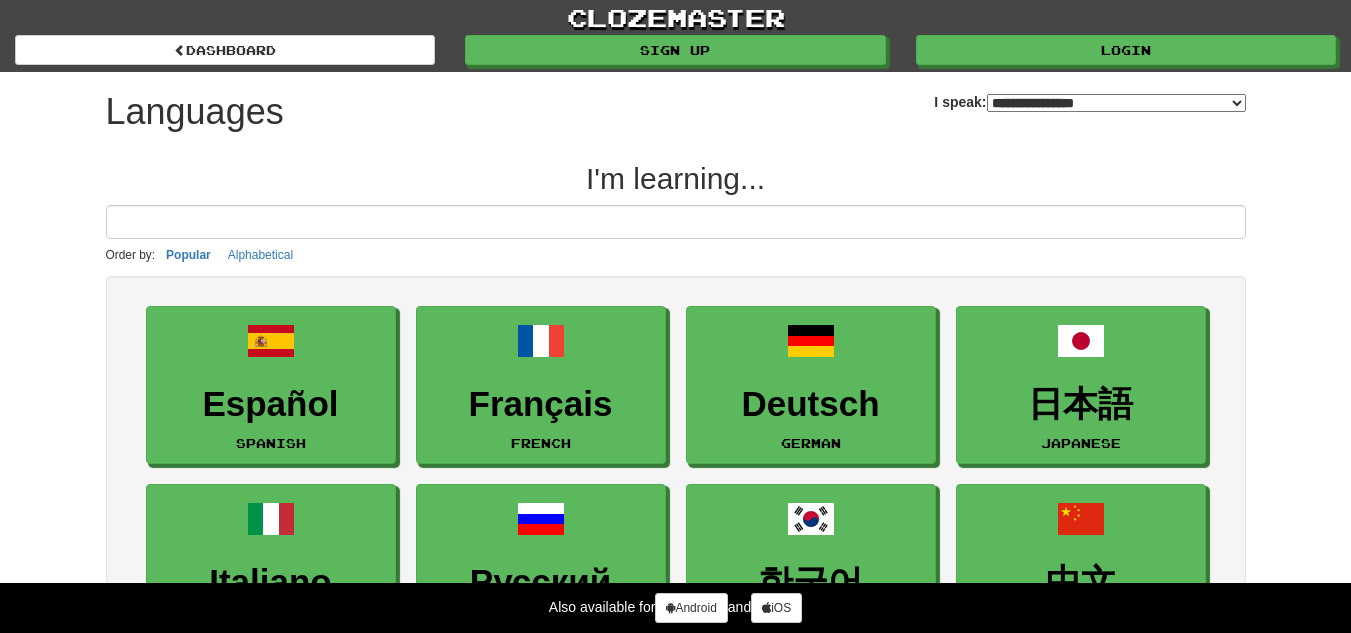 select on "*******" 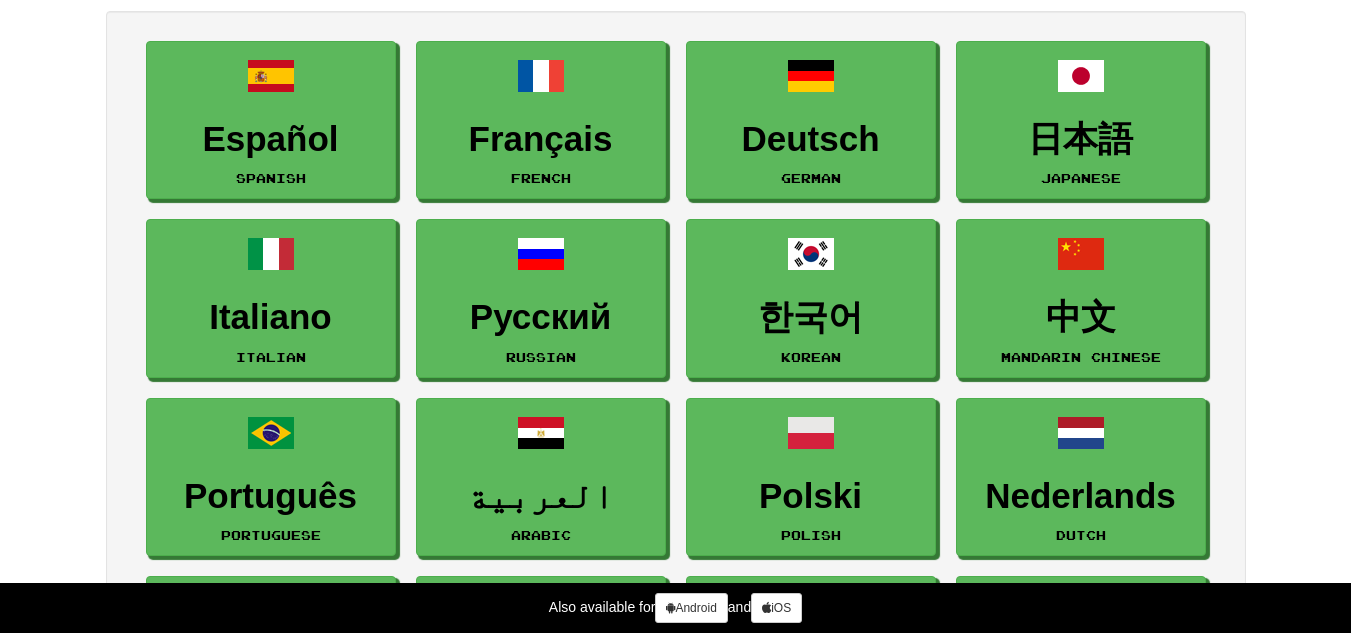 scroll, scrollTop: 300, scrollLeft: 0, axis: vertical 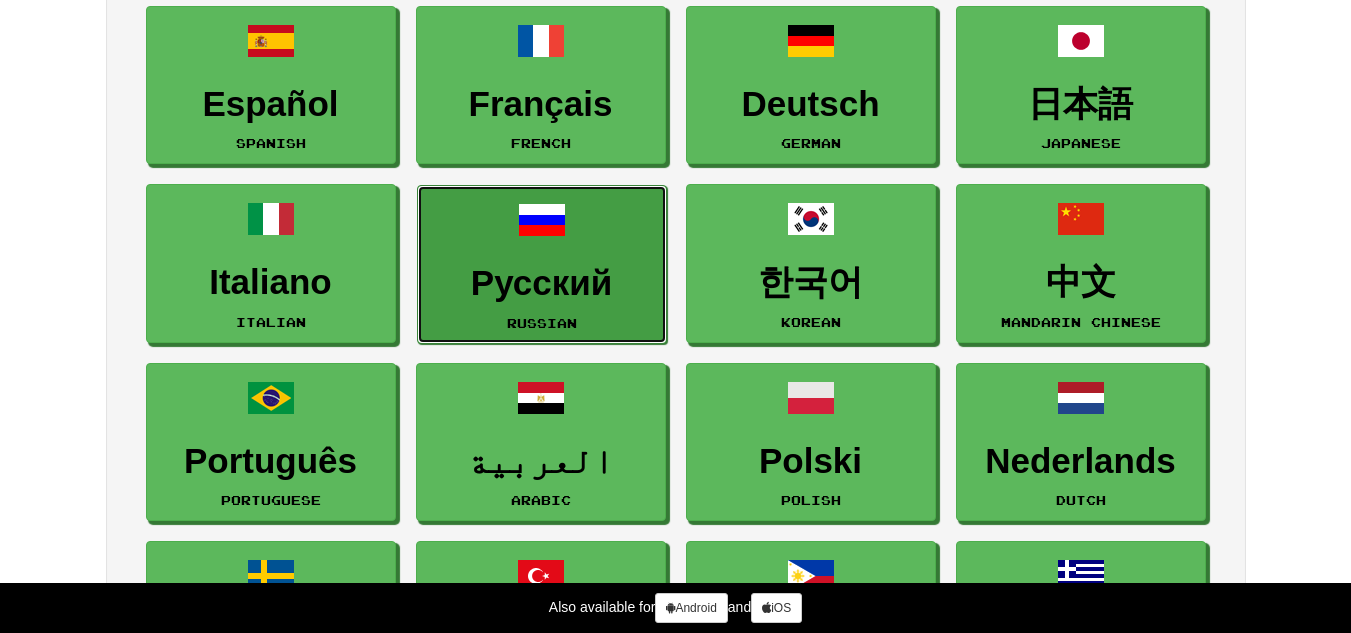 click on "Русский" at bounding box center (542, 283) 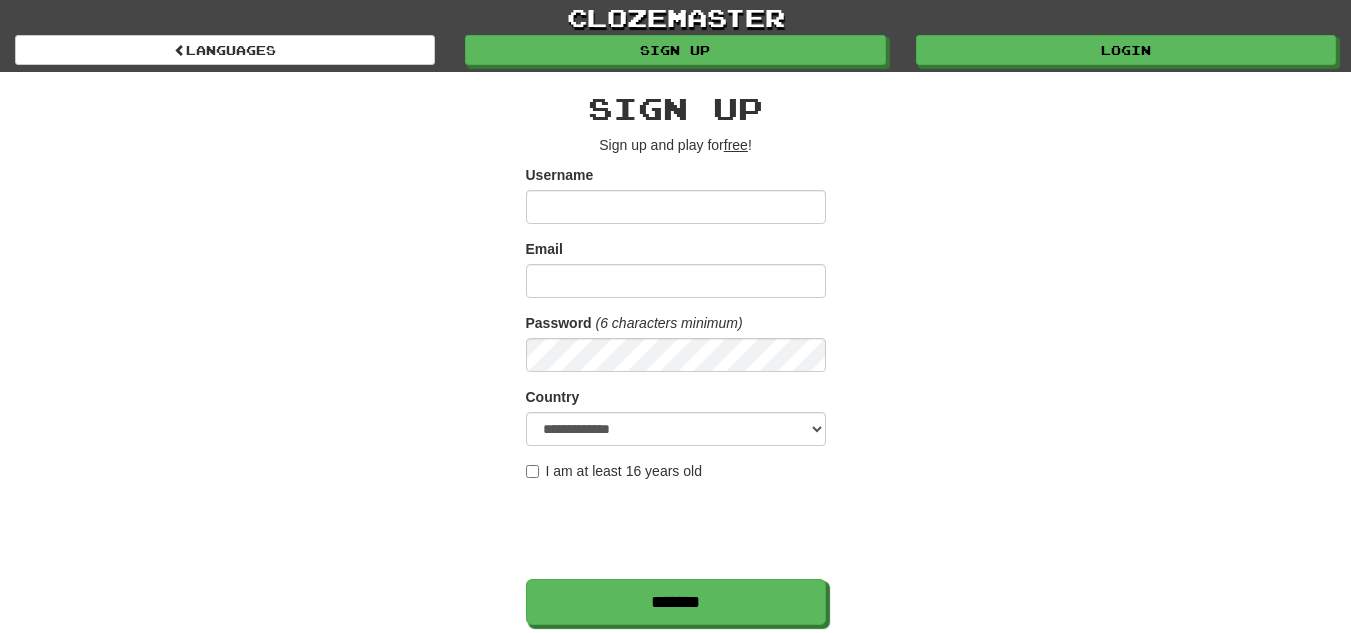 scroll, scrollTop: 0, scrollLeft: 0, axis: both 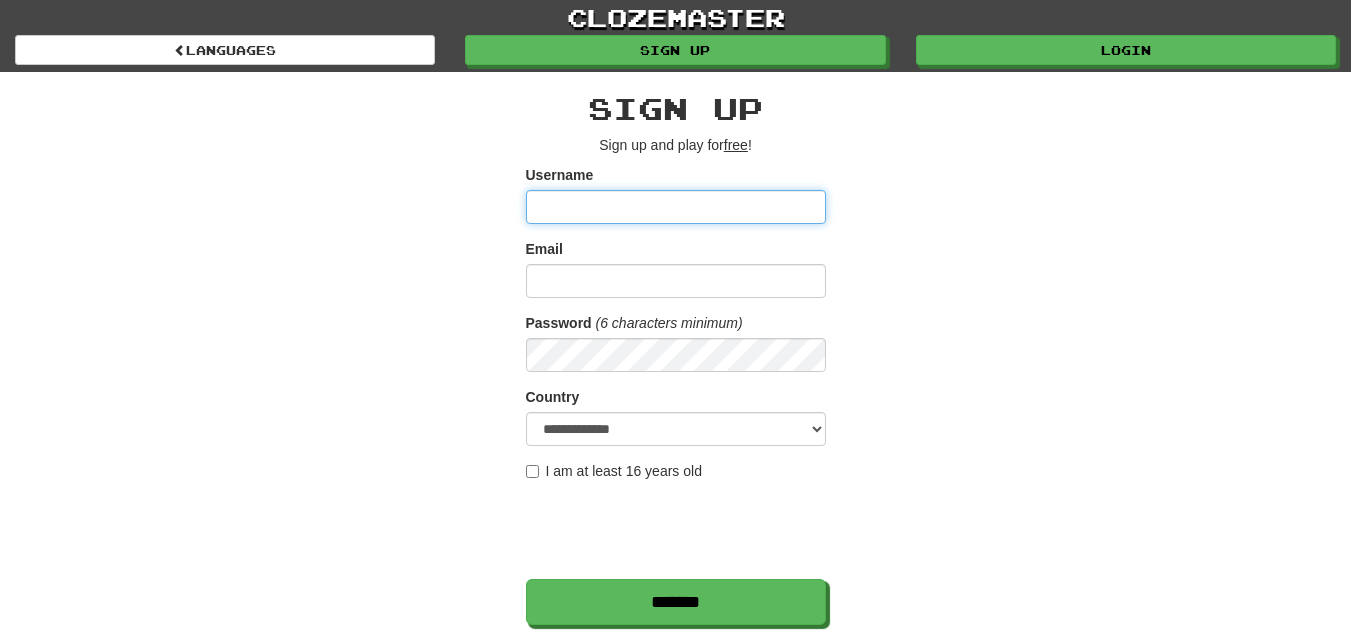 click on "Username" at bounding box center [676, 207] 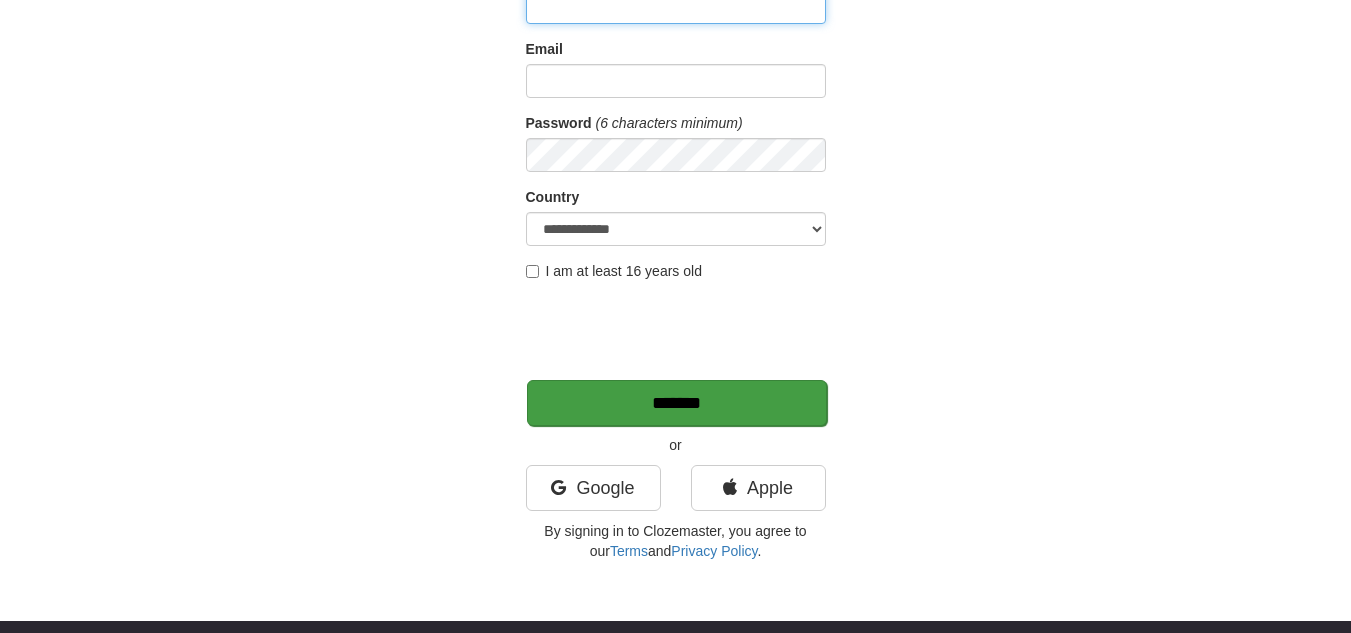 scroll, scrollTop: 300, scrollLeft: 0, axis: vertical 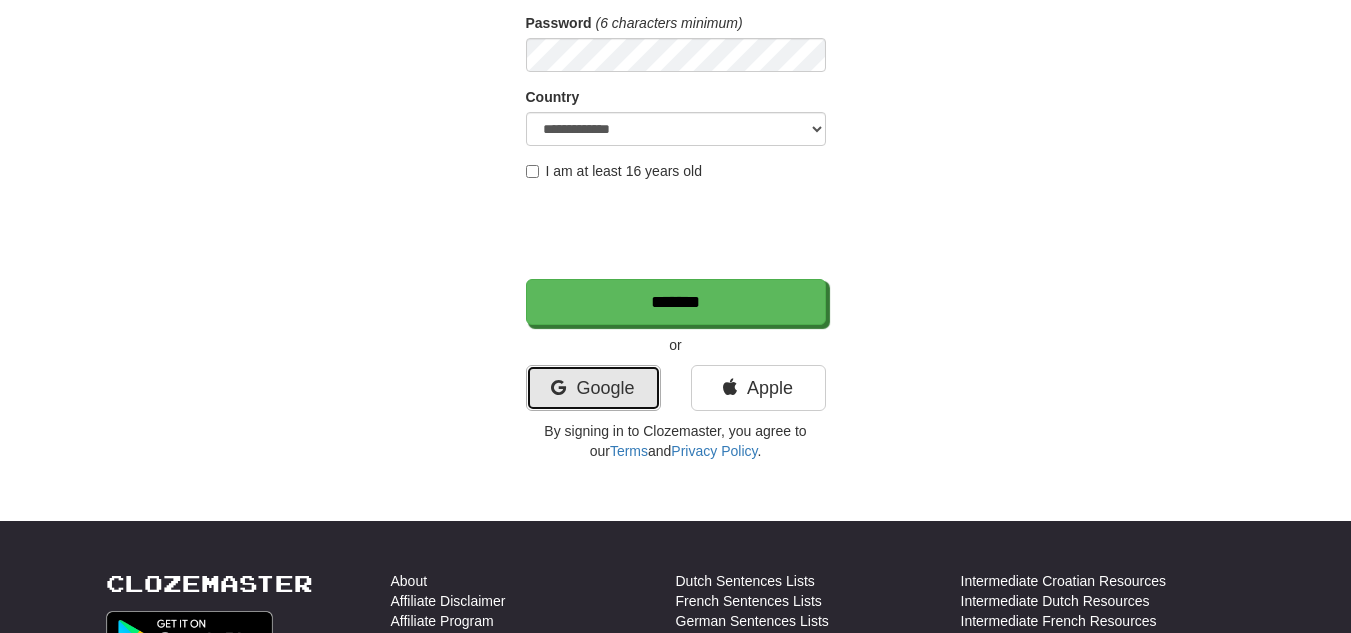 click on "Google" at bounding box center (593, 388) 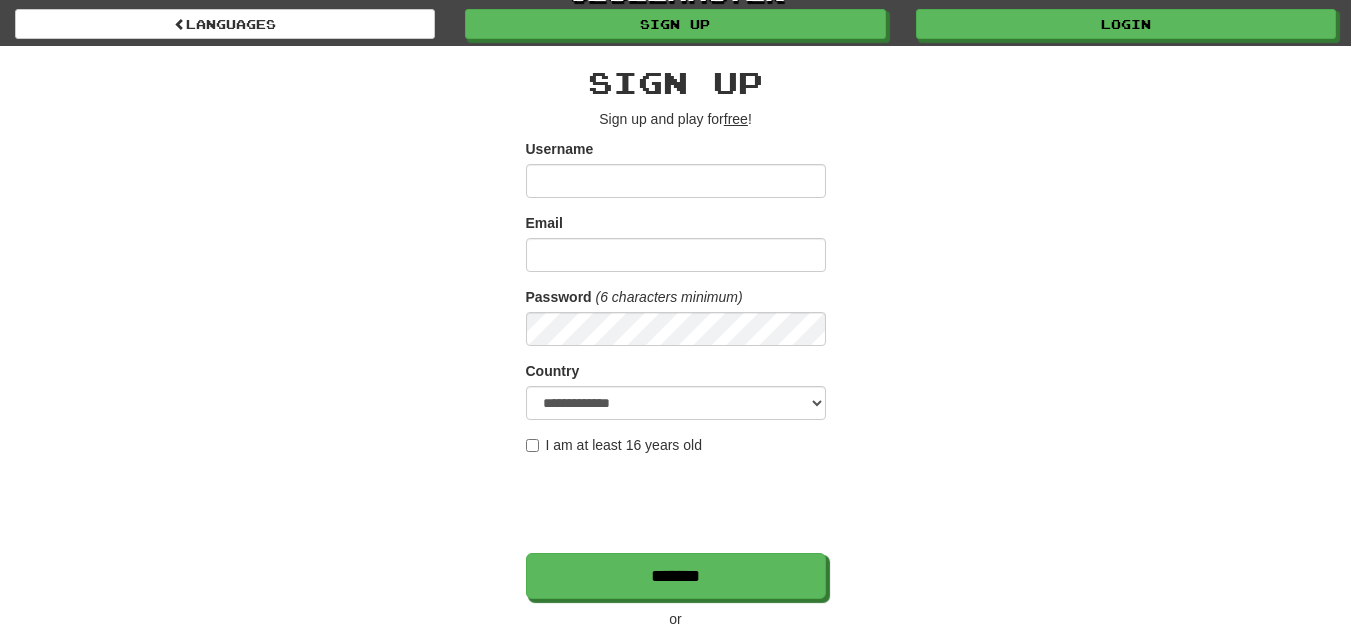 scroll, scrollTop: 0, scrollLeft: 0, axis: both 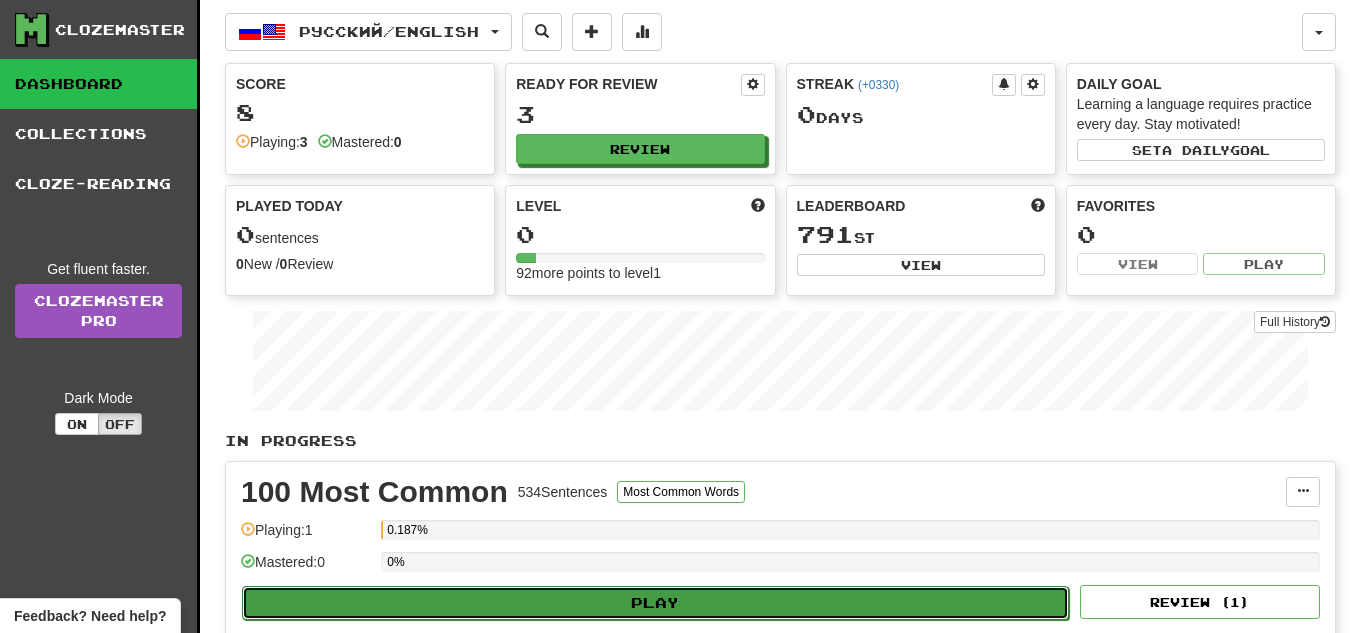 click on "Play" at bounding box center (655, 603) 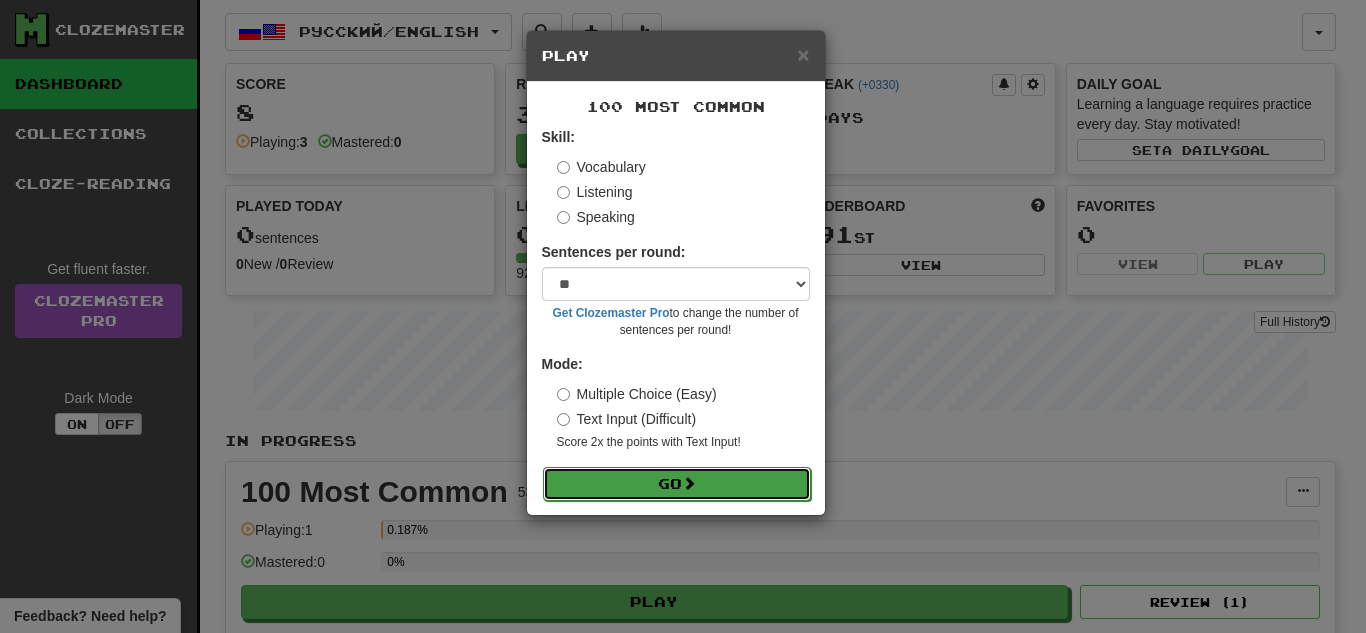 click on "Go" at bounding box center [677, 484] 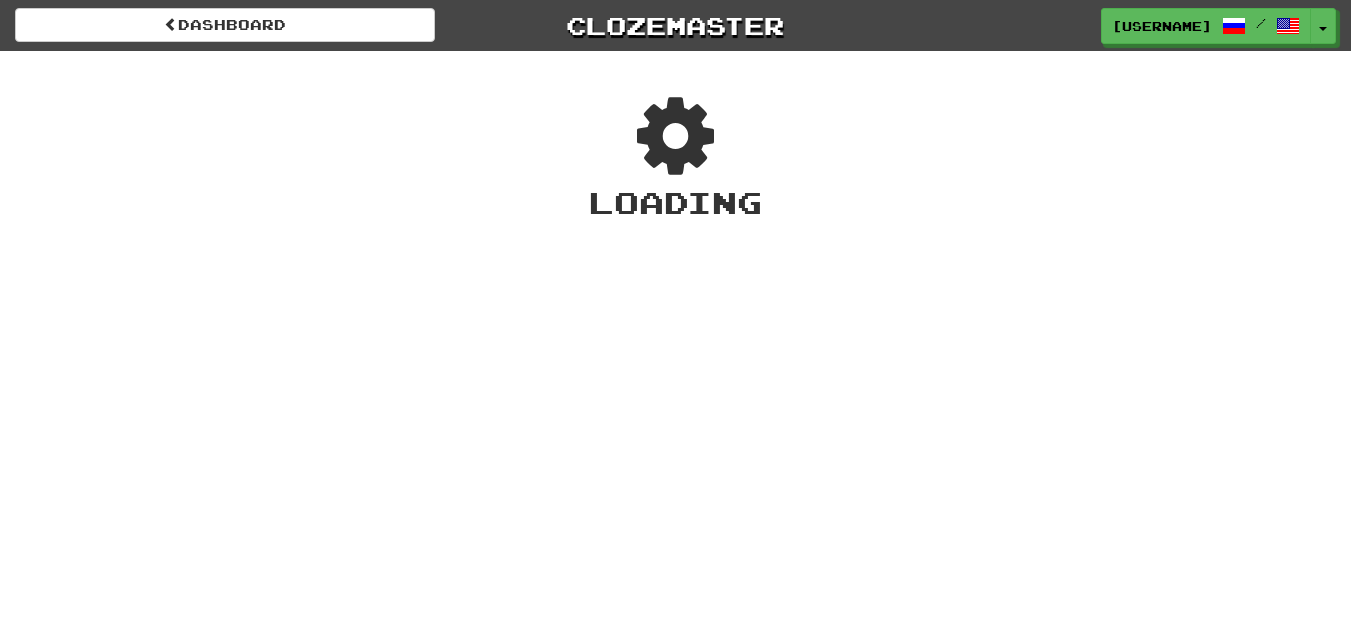 scroll, scrollTop: 0, scrollLeft: 0, axis: both 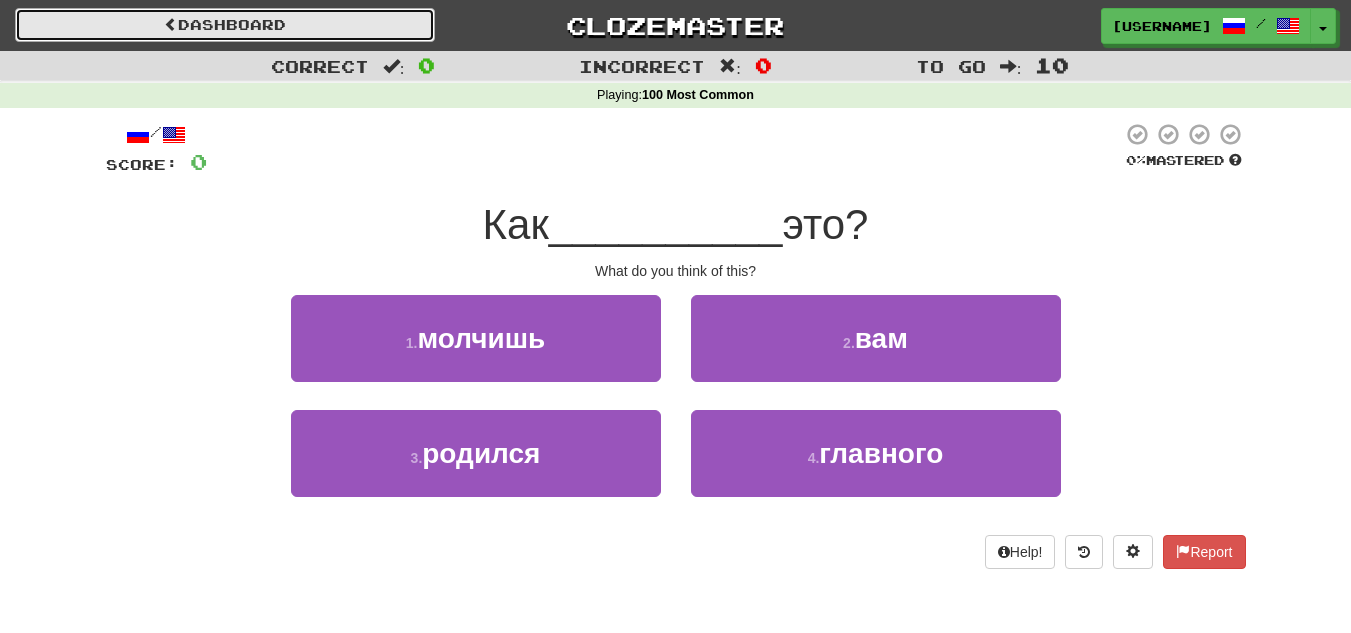 click on "Dashboard" at bounding box center (225, 25) 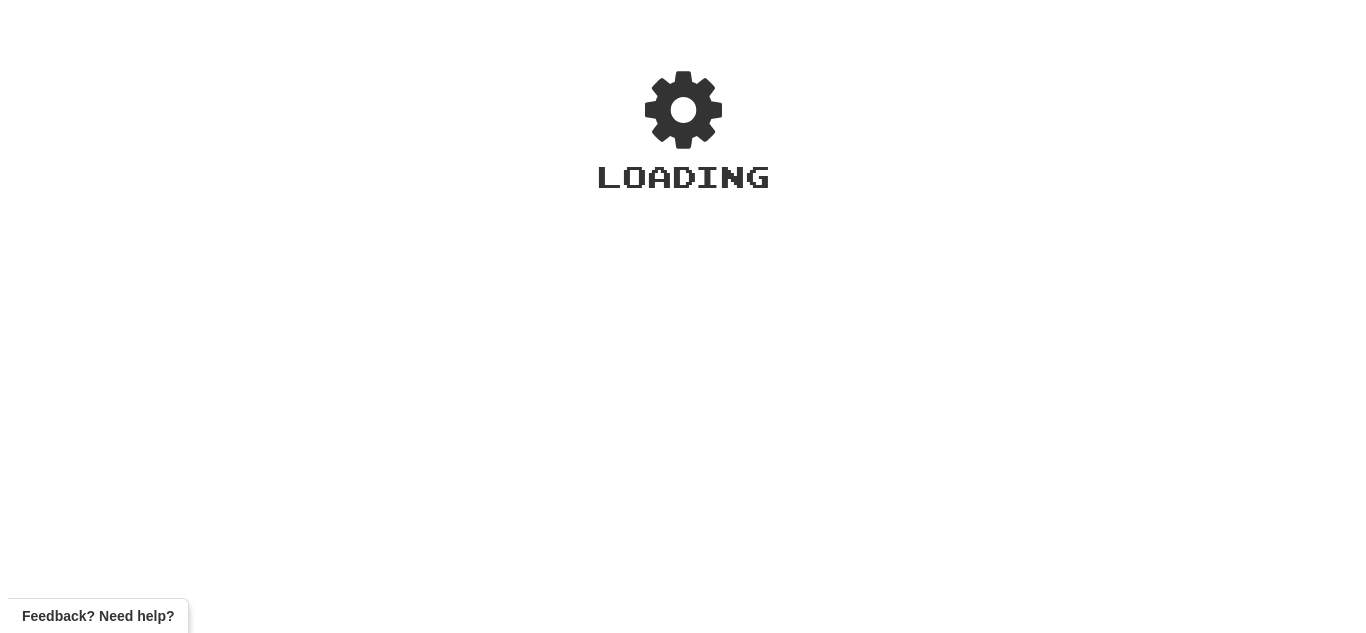 scroll, scrollTop: 0, scrollLeft: 0, axis: both 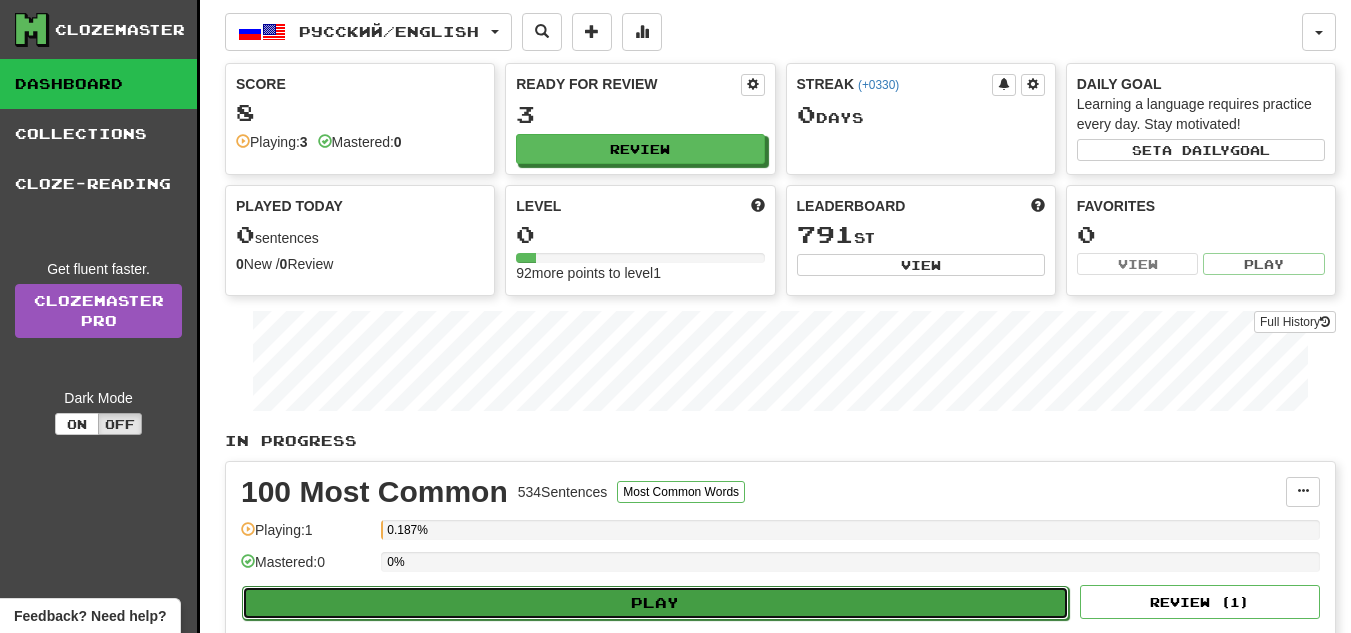 click on "Play" at bounding box center (655, 603) 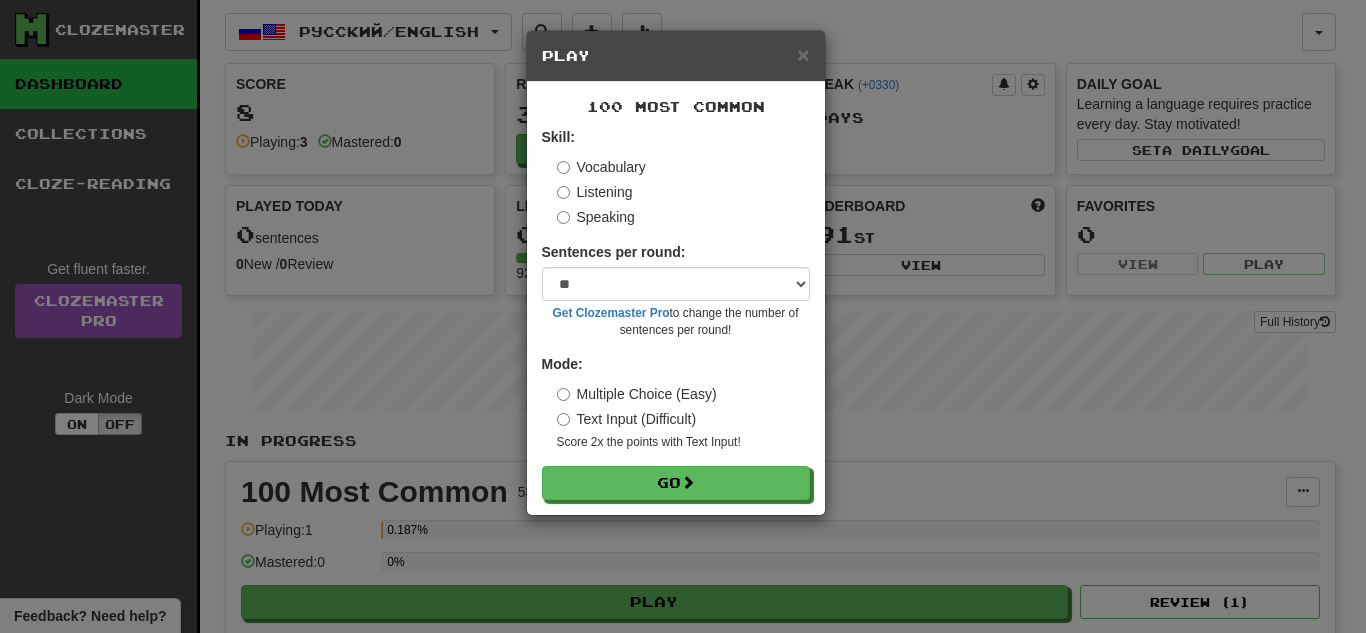 click on "Speaking" at bounding box center [596, 217] 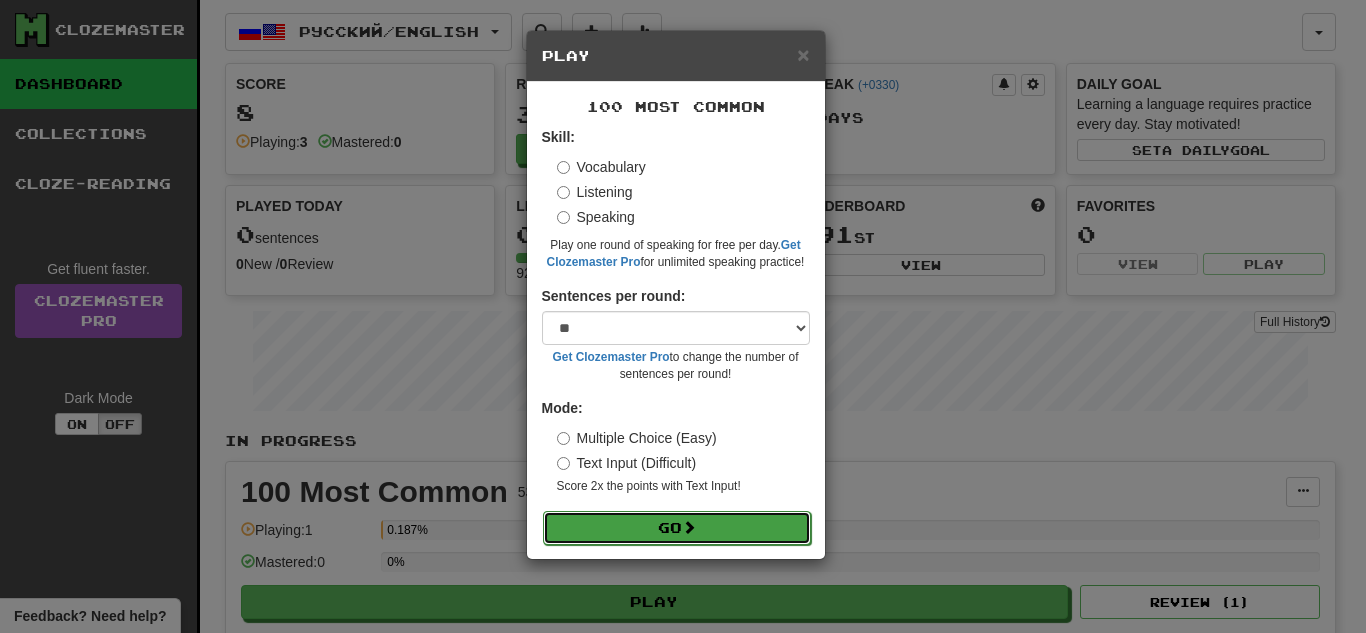 click on "Go" at bounding box center [677, 528] 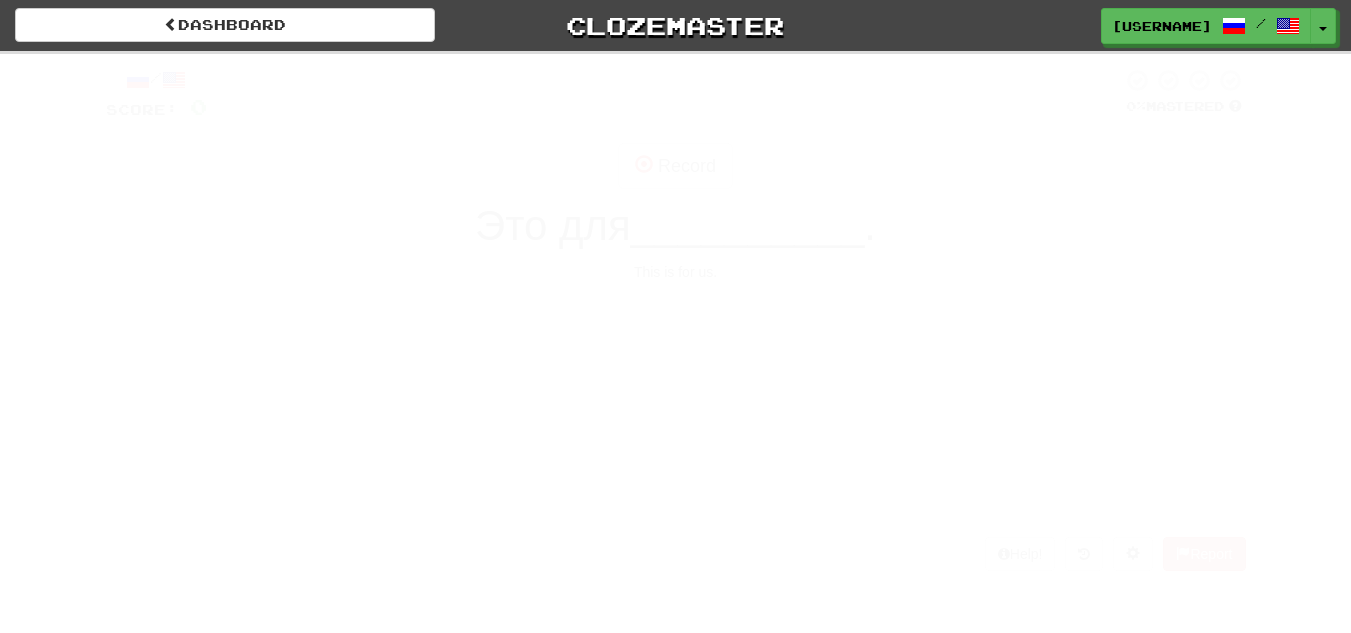 scroll, scrollTop: 0, scrollLeft: 0, axis: both 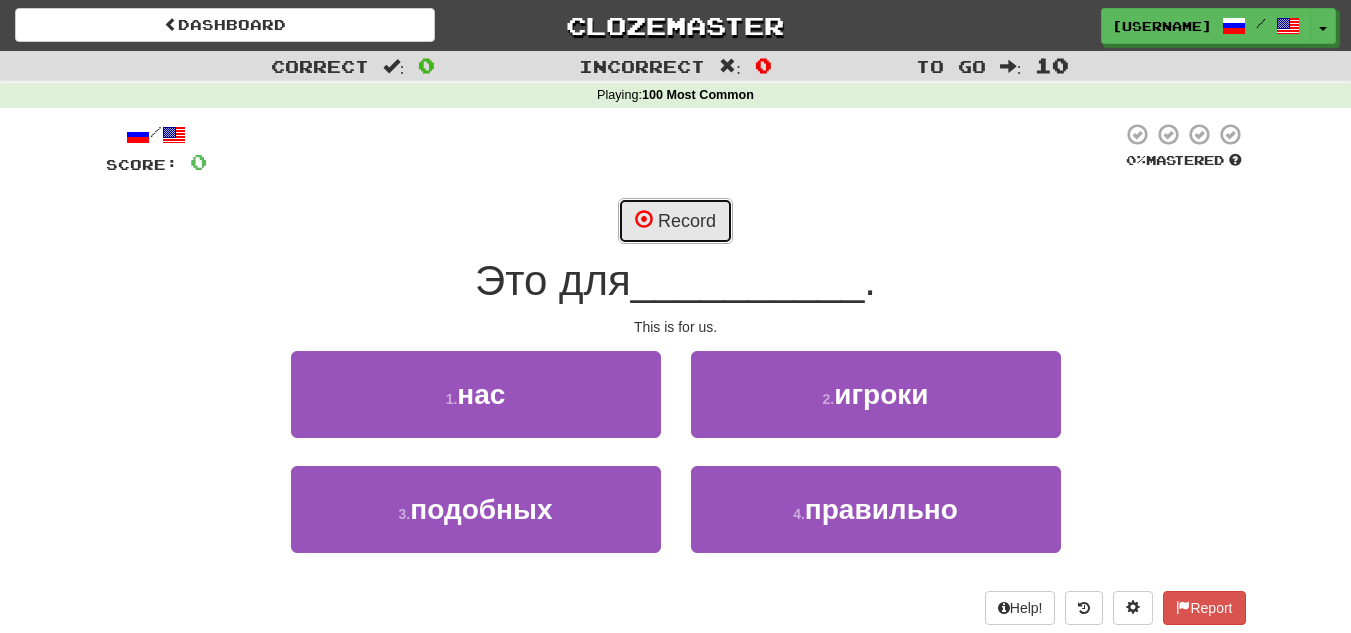 click on "Record" at bounding box center (675, 221) 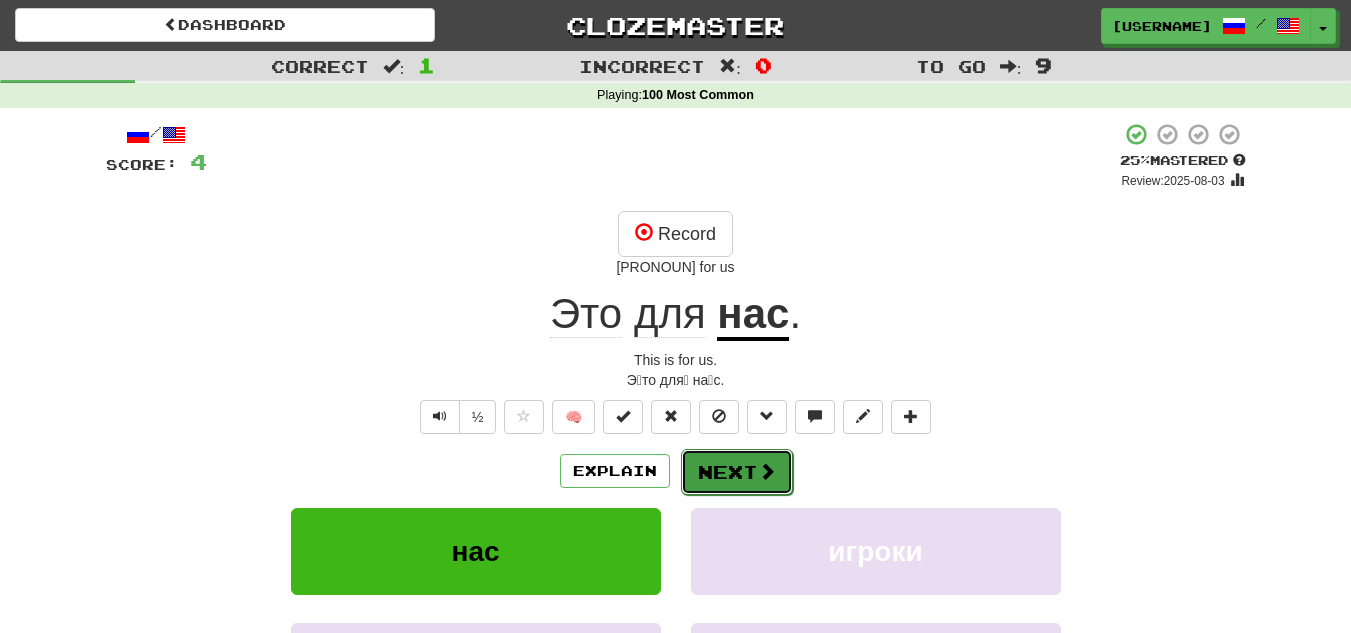 click on "Next" at bounding box center [737, 472] 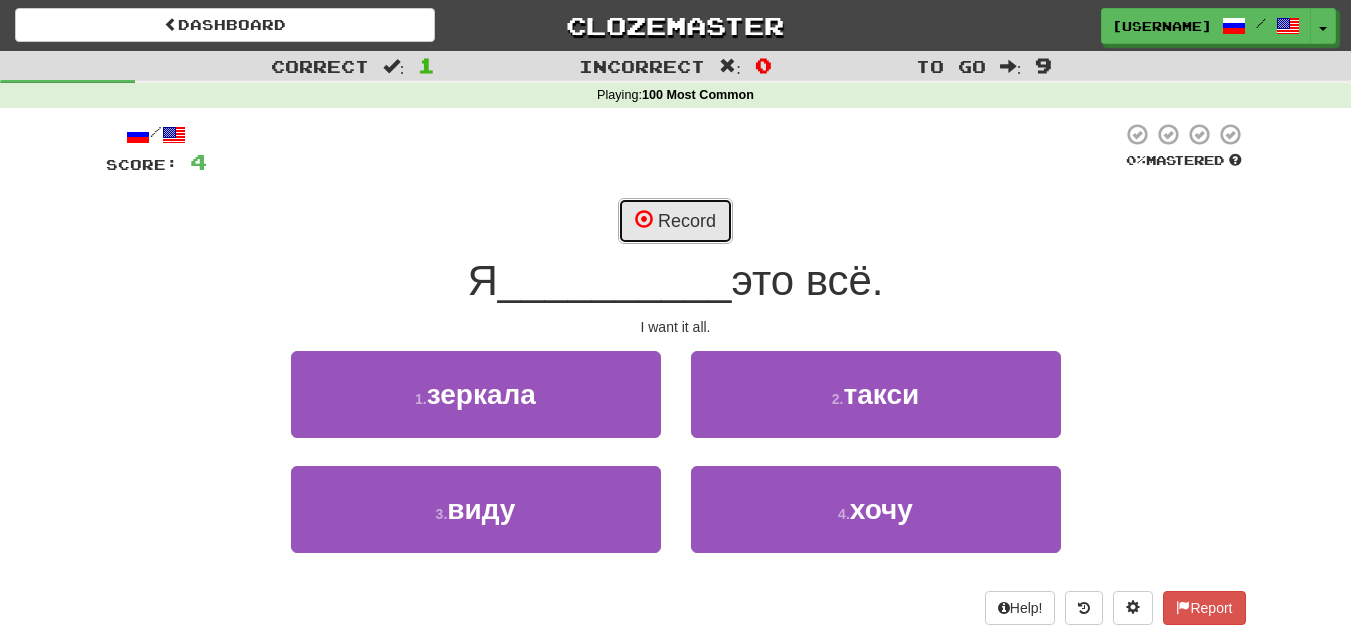 click at bounding box center [644, 219] 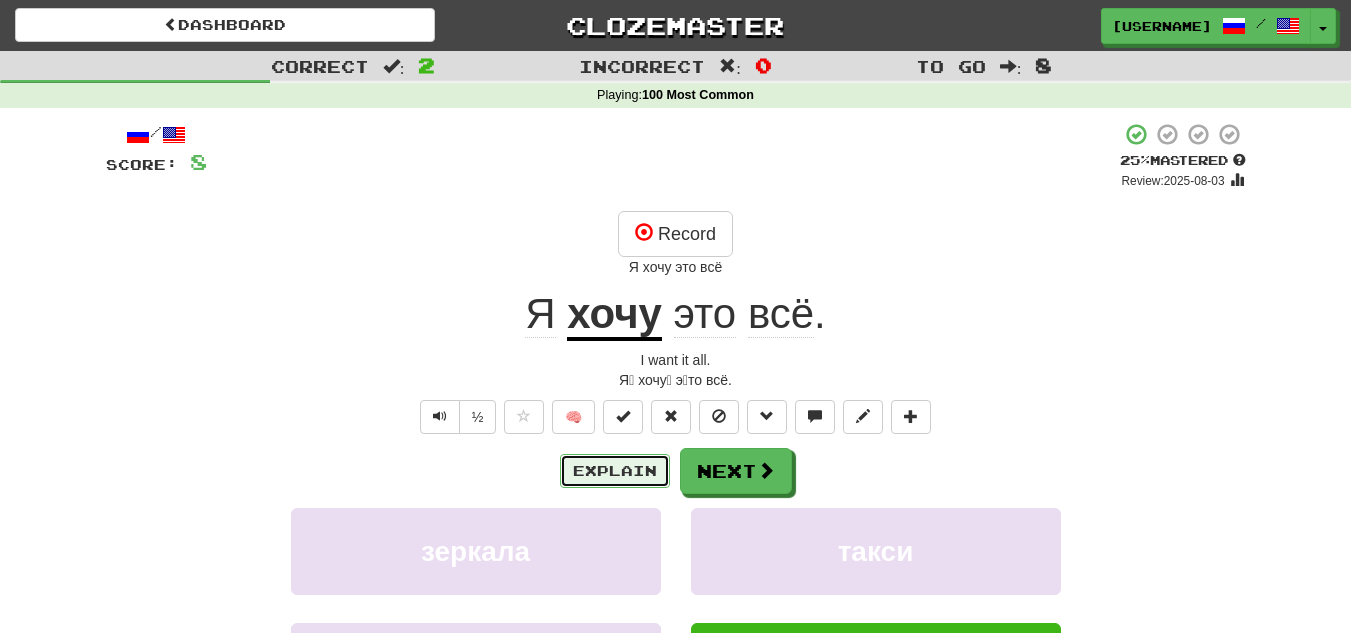 click on "Explain" at bounding box center [615, 471] 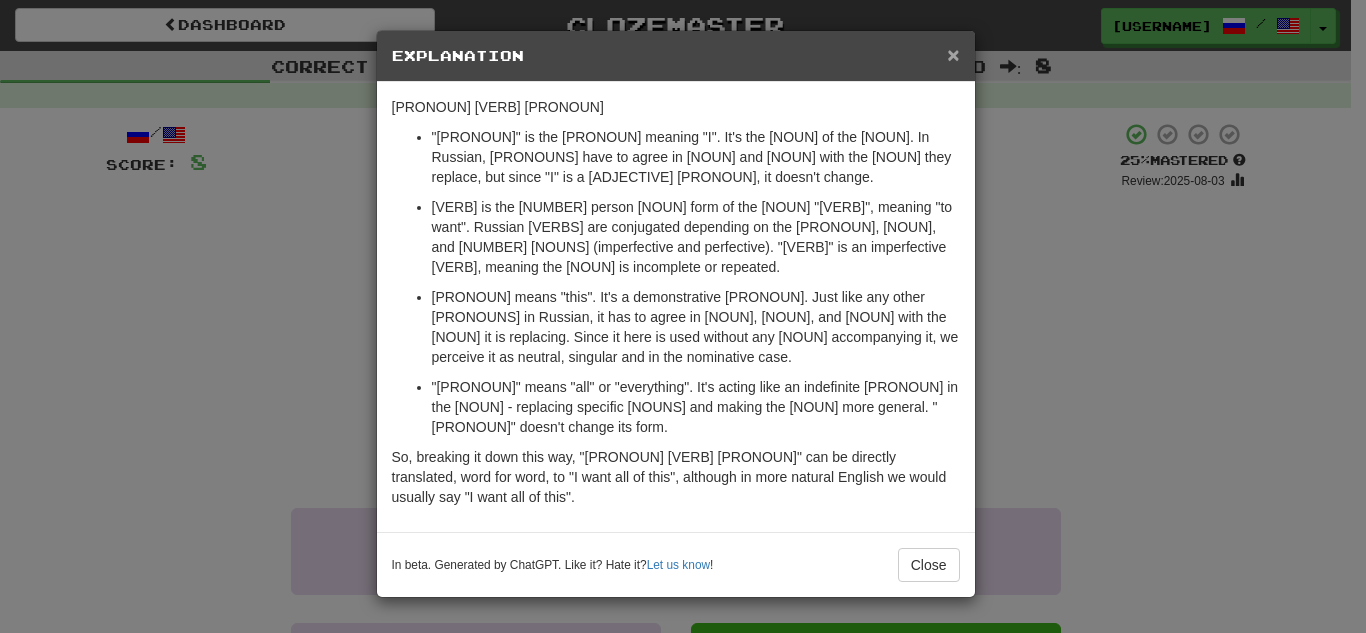 click on "×" at bounding box center (953, 54) 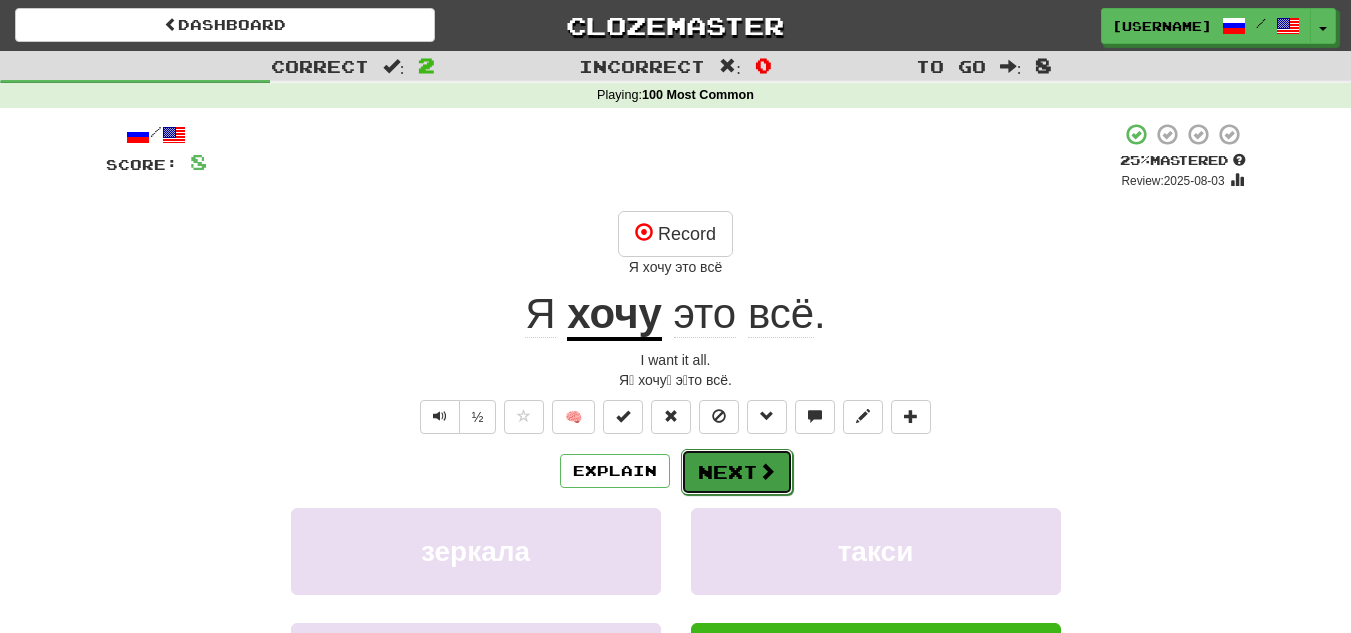click on "Next" at bounding box center [737, 472] 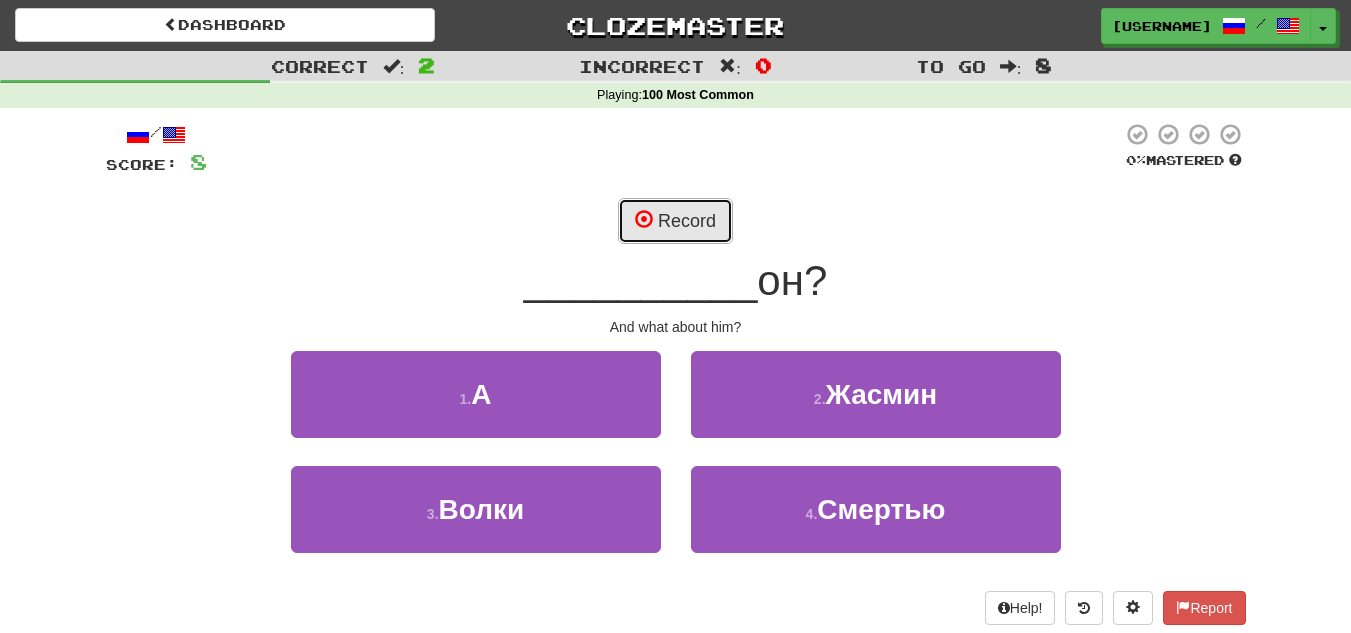 click on "Record" at bounding box center [675, 221] 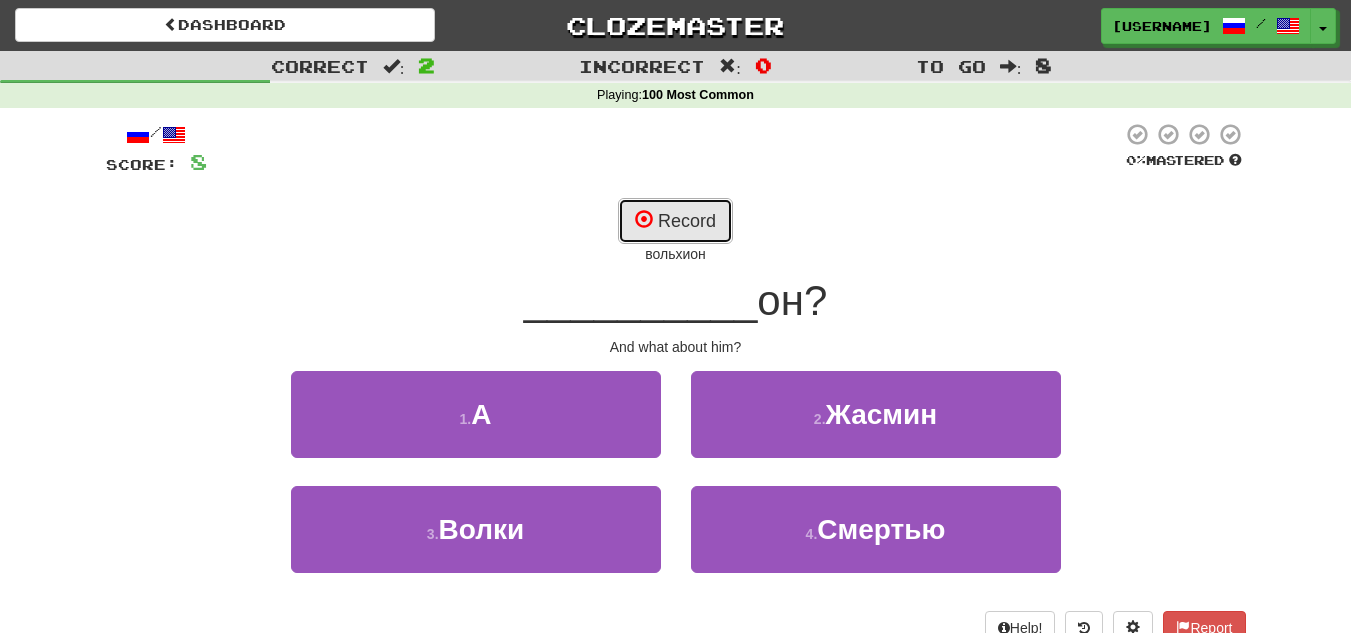click on "Record" at bounding box center (675, 221) 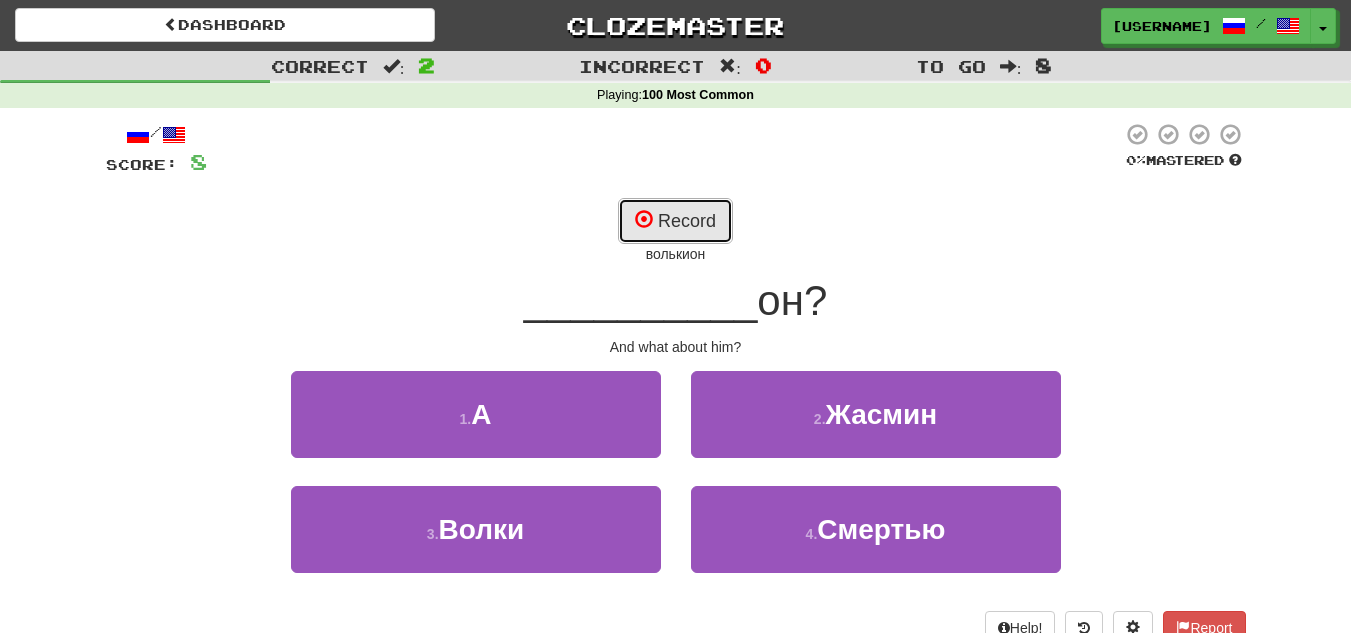click at bounding box center [644, 219] 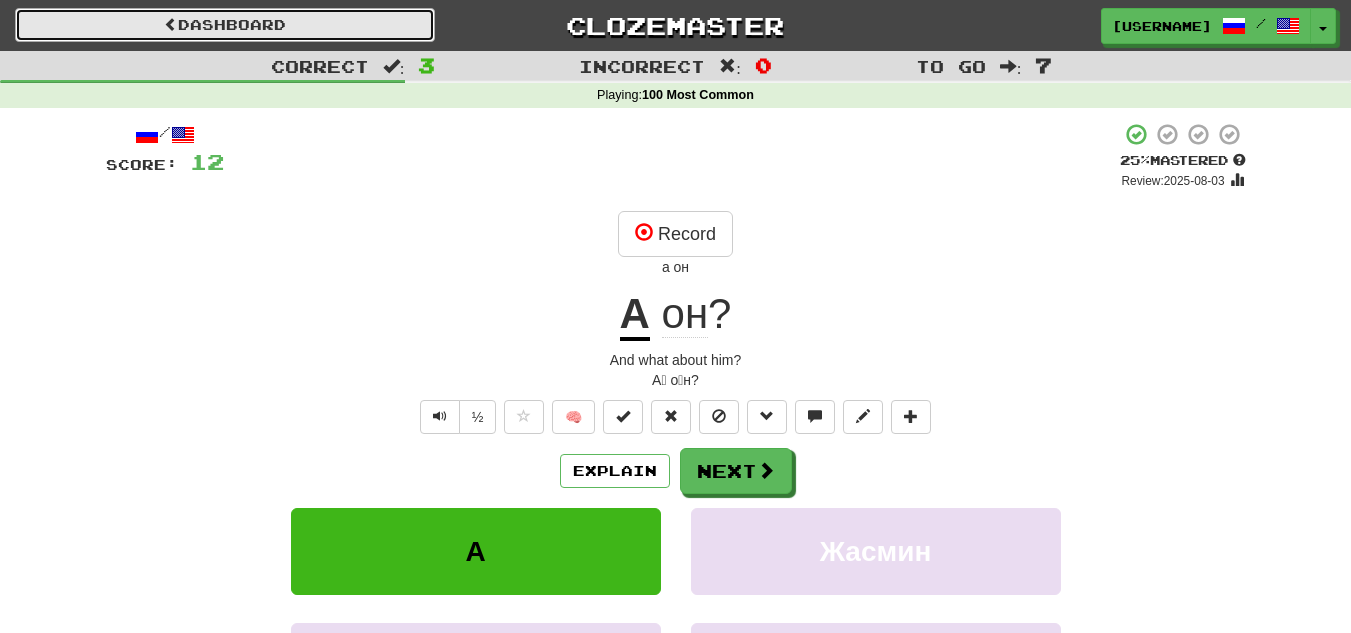 click on "Dashboard" at bounding box center (225, 25) 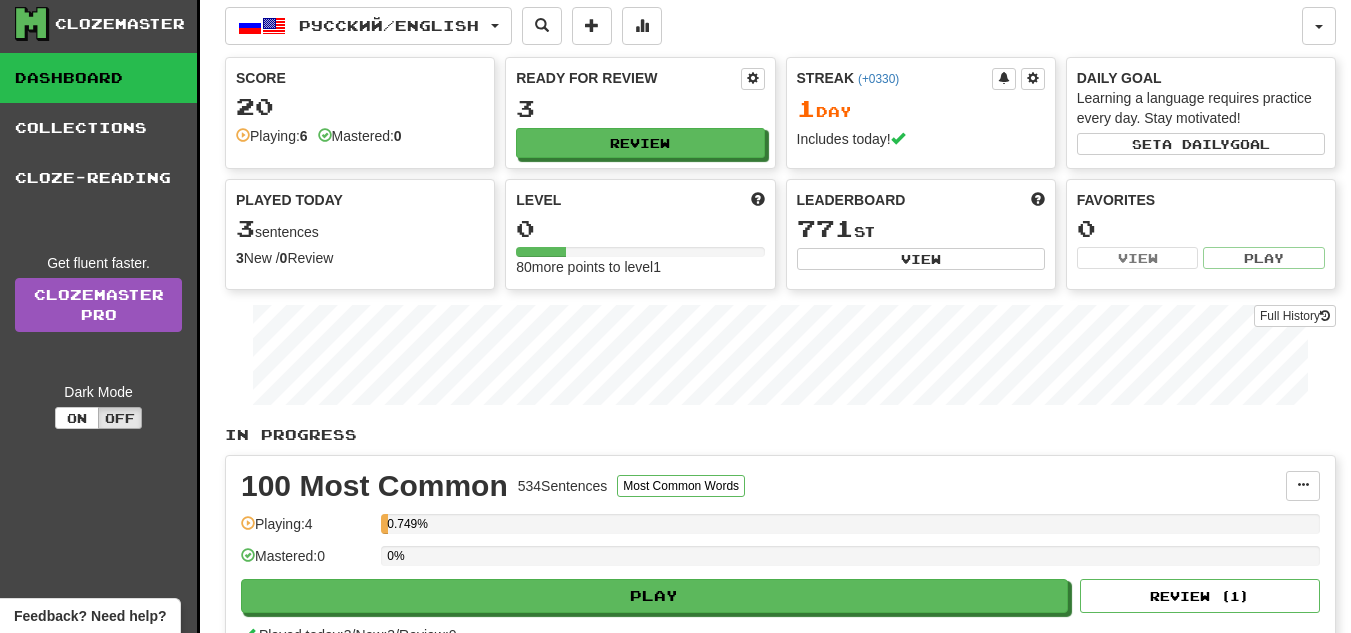 scroll, scrollTop: 0, scrollLeft: 0, axis: both 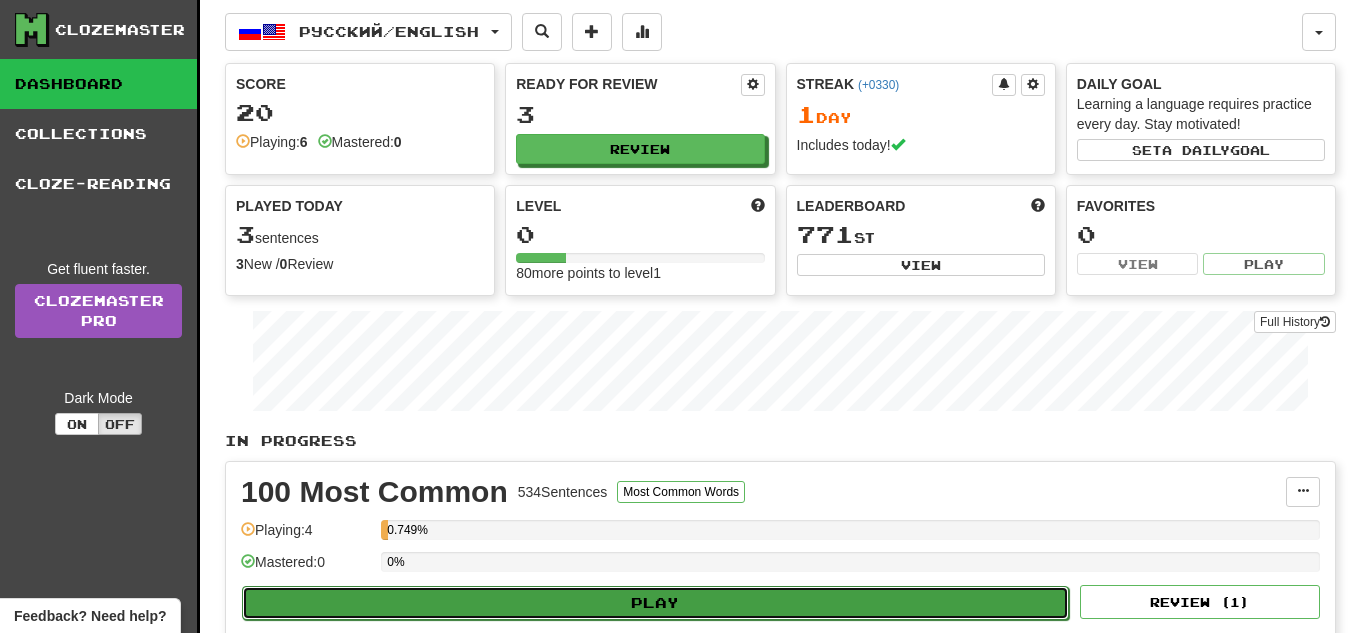 click on "Play" at bounding box center (655, 603) 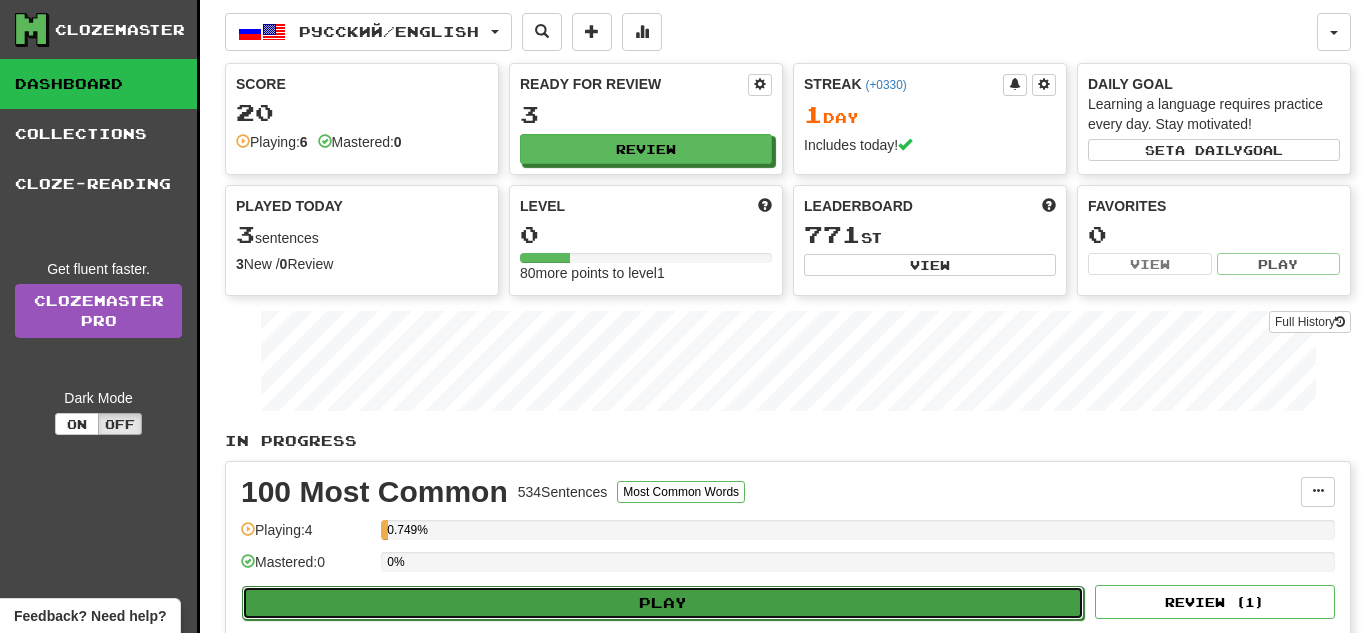 select on "**" 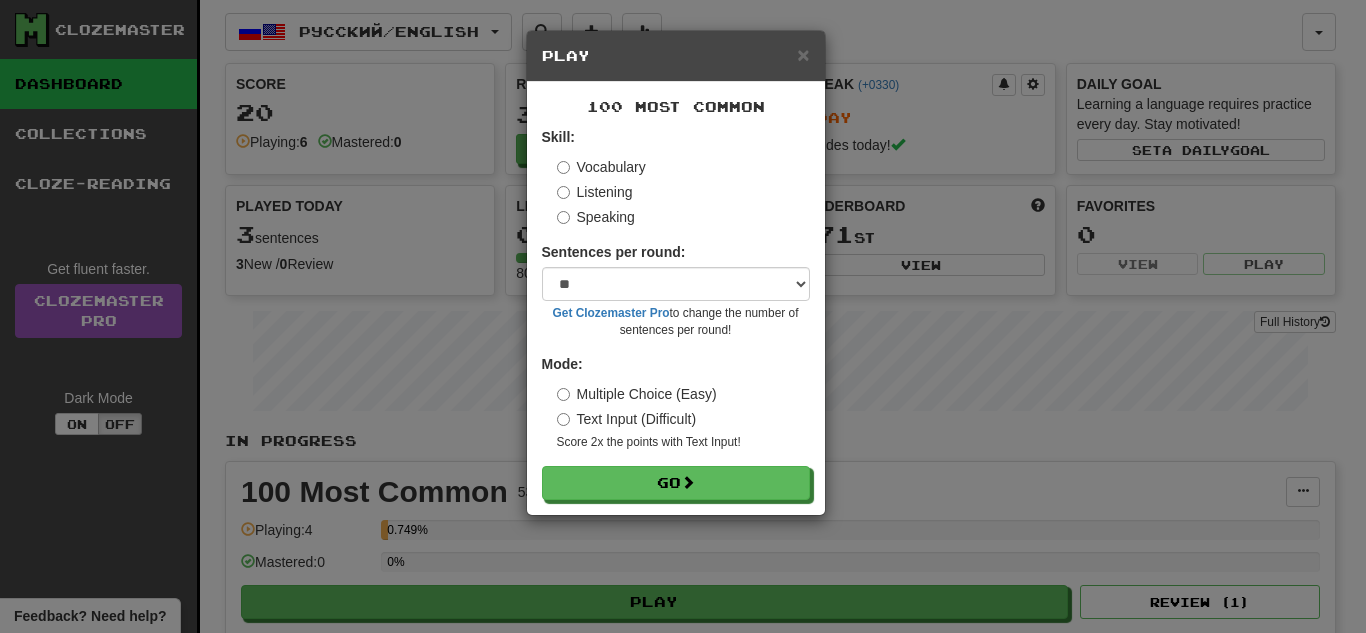 click on "Speaking" at bounding box center [596, 217] 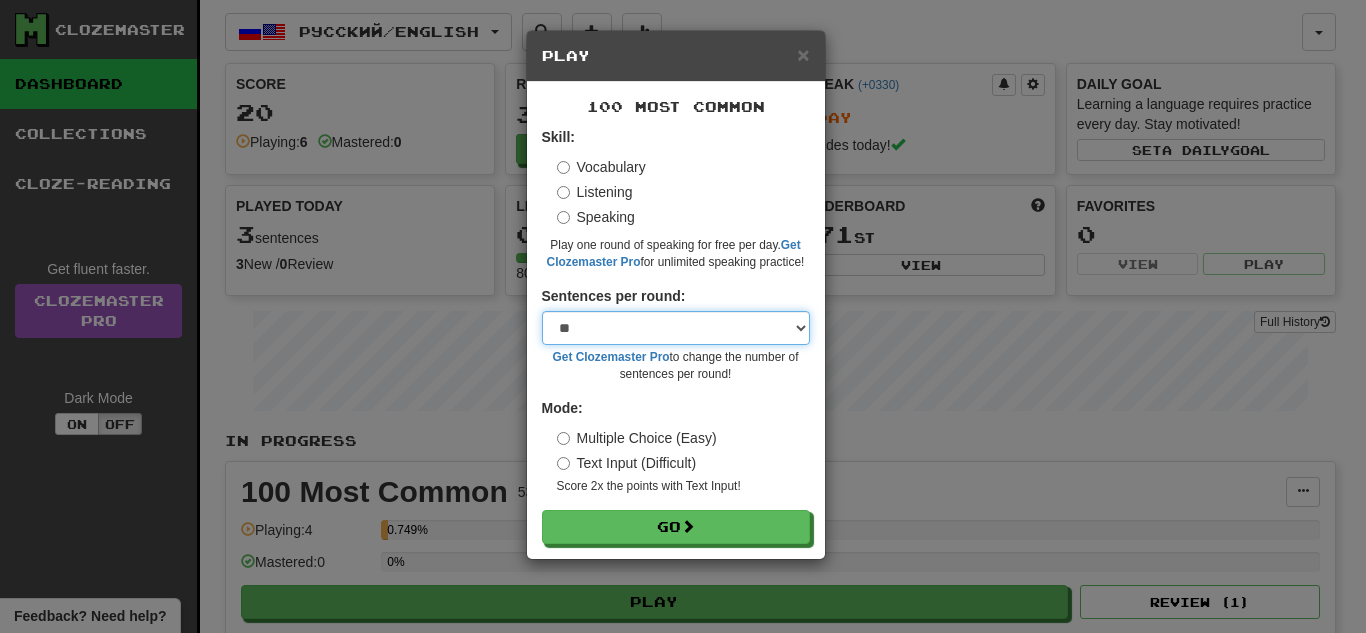 click on "* ** ** ** ** ** *** ********" at bounding box center [676, 328] 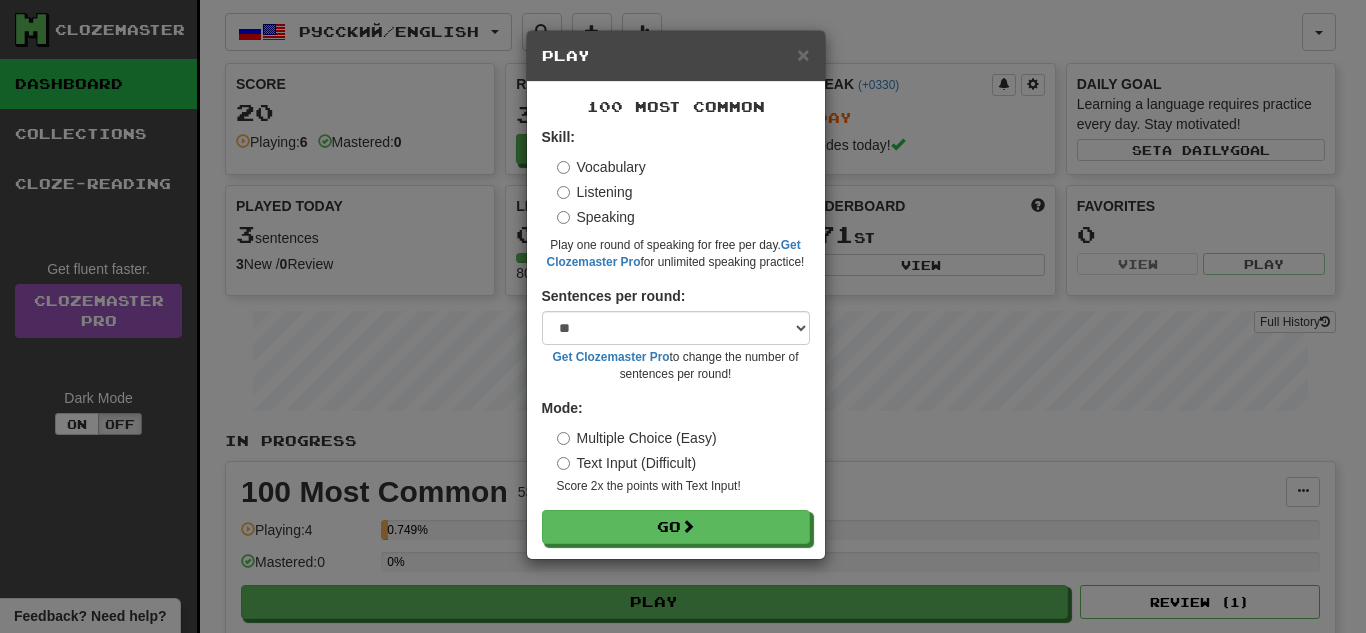 click on "Sentences per round:" at bounding box center [614, 296] 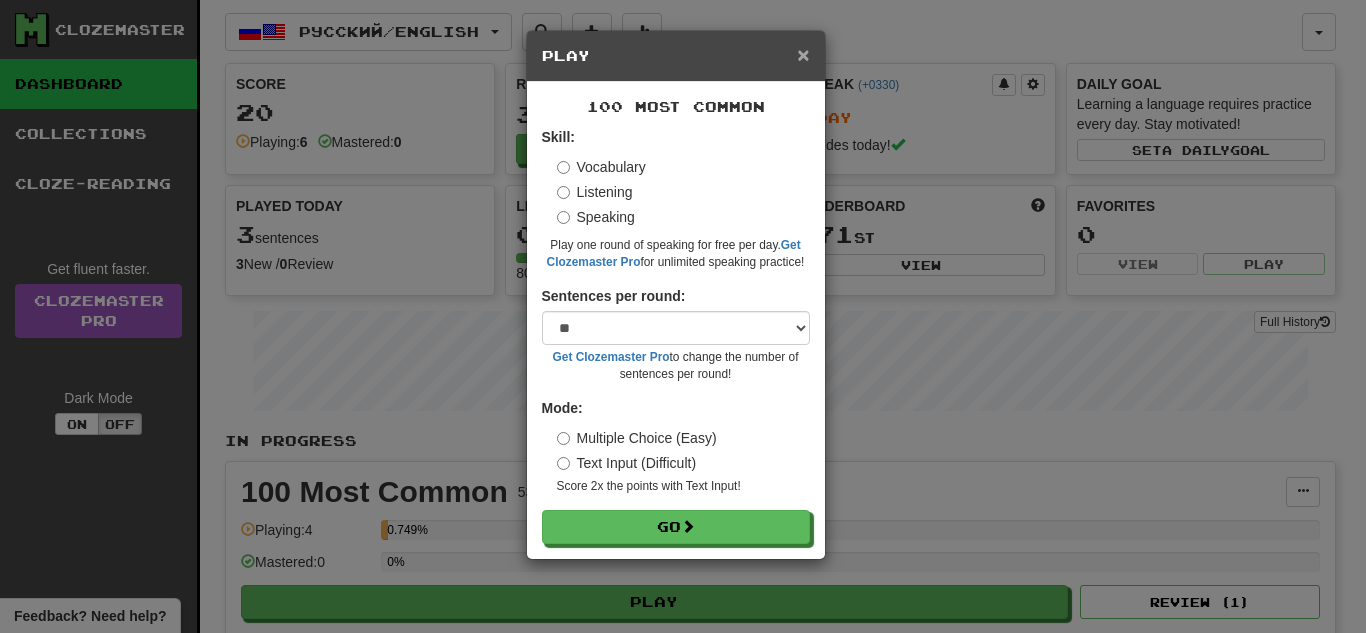 click on "×" at bounding box center (803, 54) 